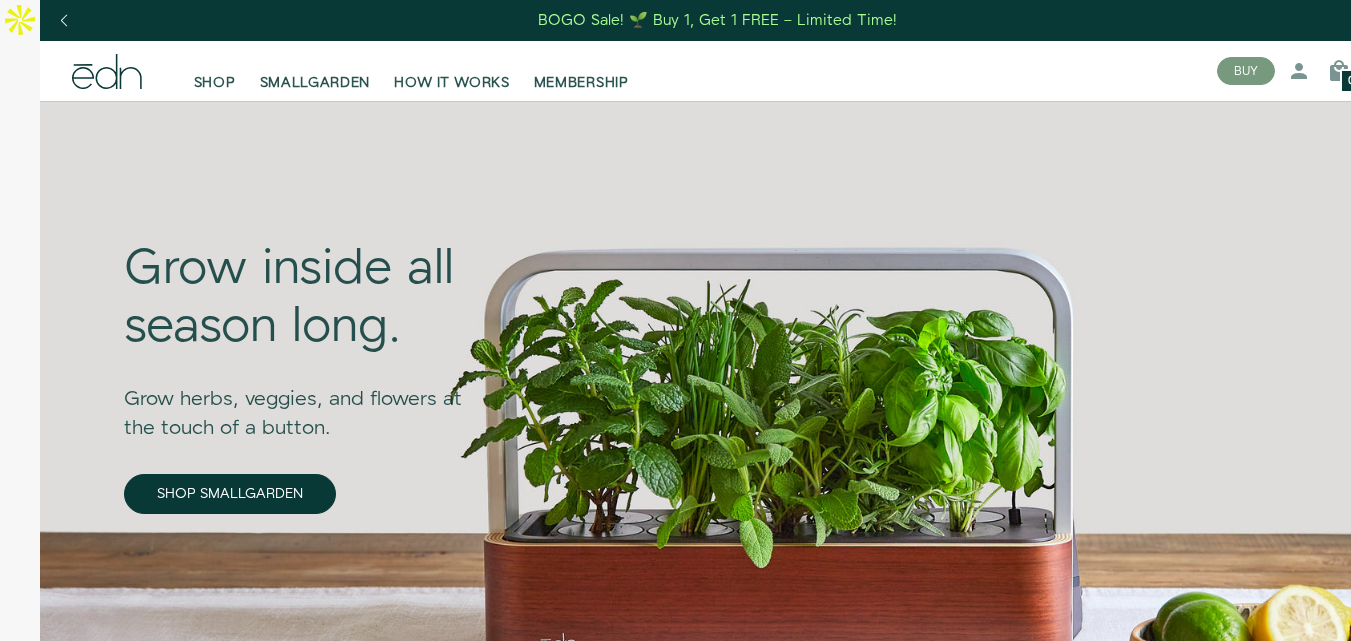 scroll, scrollTop: 0, scrollLeft: 0, axis: both 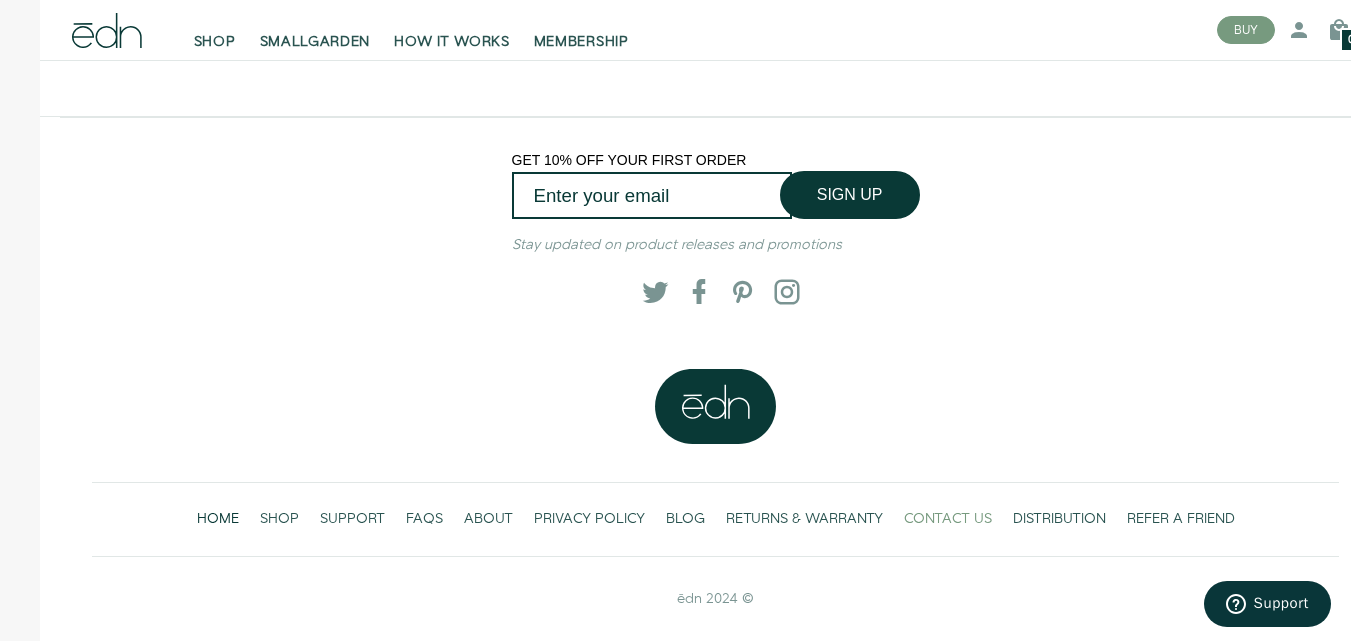 click on "CONTACT US" at bounding box center (948, 519) 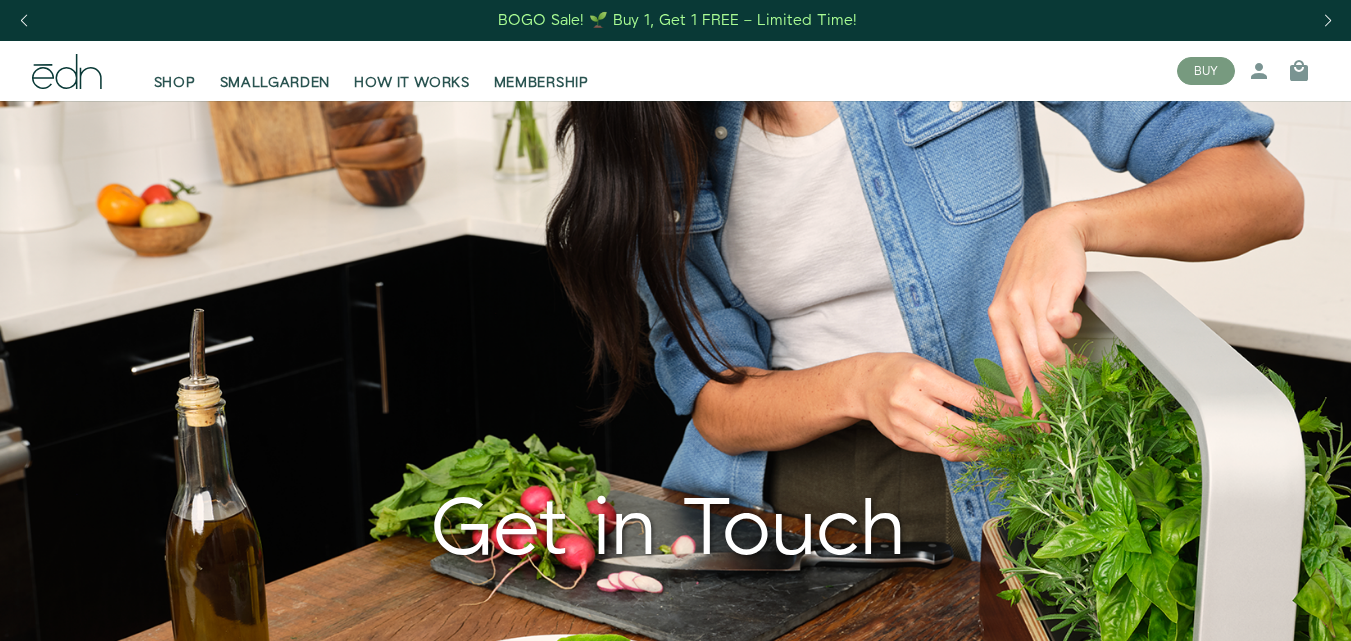 scroll, scrollTop: 0, scrollLeft: 0, axis: both 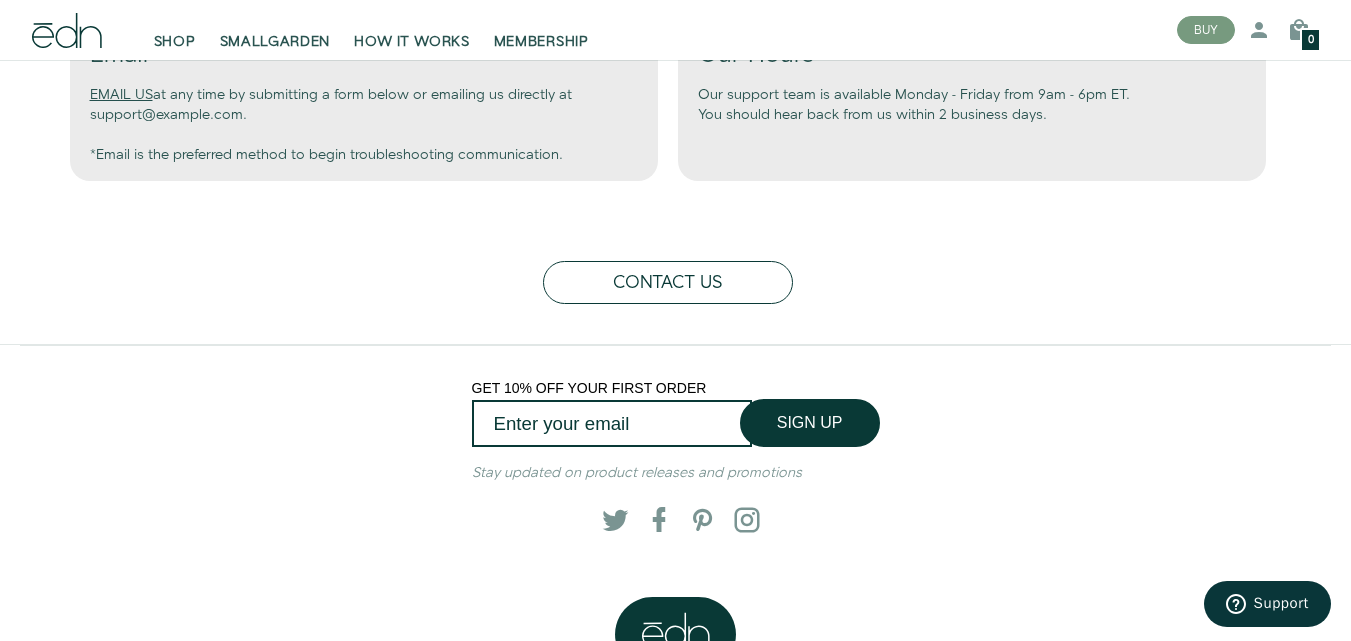 click on "Contact Us" at bounding box center (668, 283) 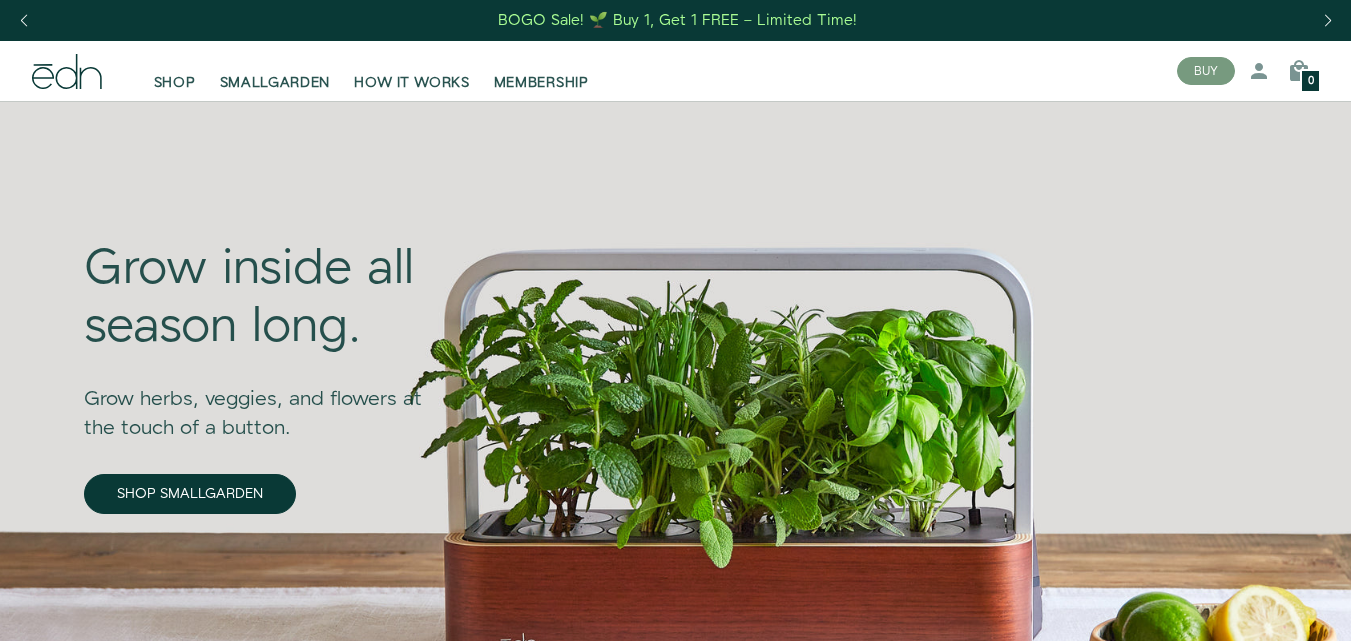 scroll, scrollTop: 4383, scrollLeft: 0, axis: vertical 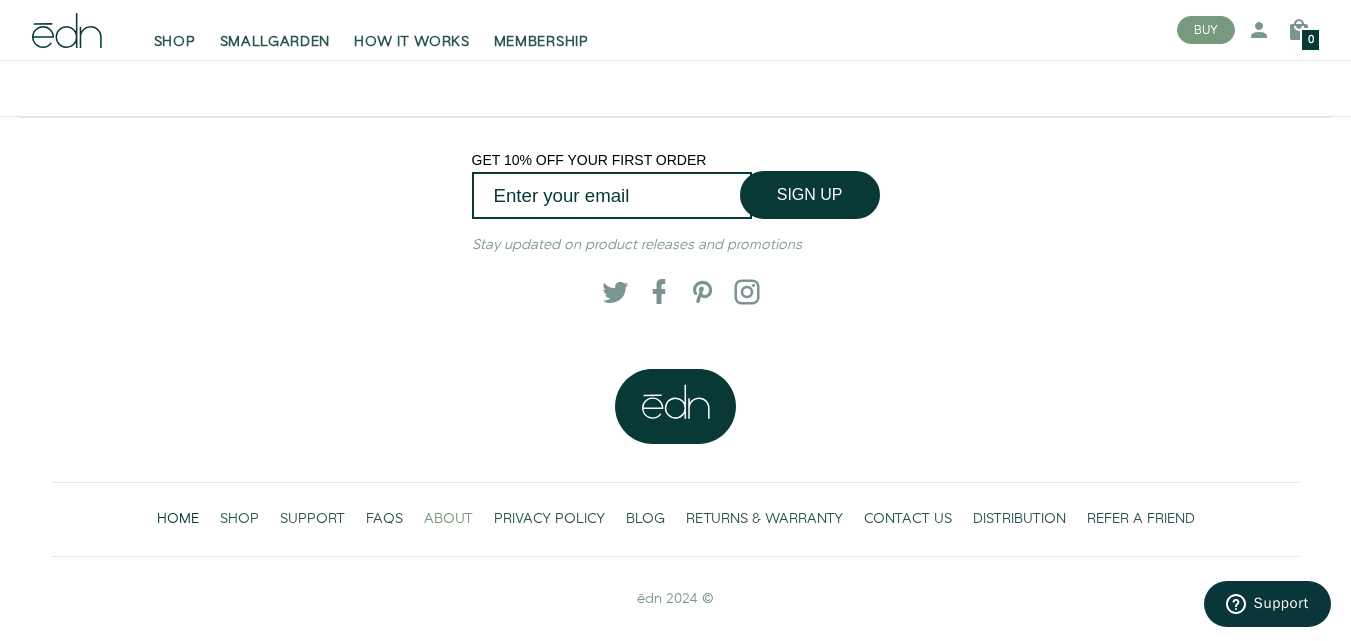 click on "ABOUT" at bounding box center (448, 519) 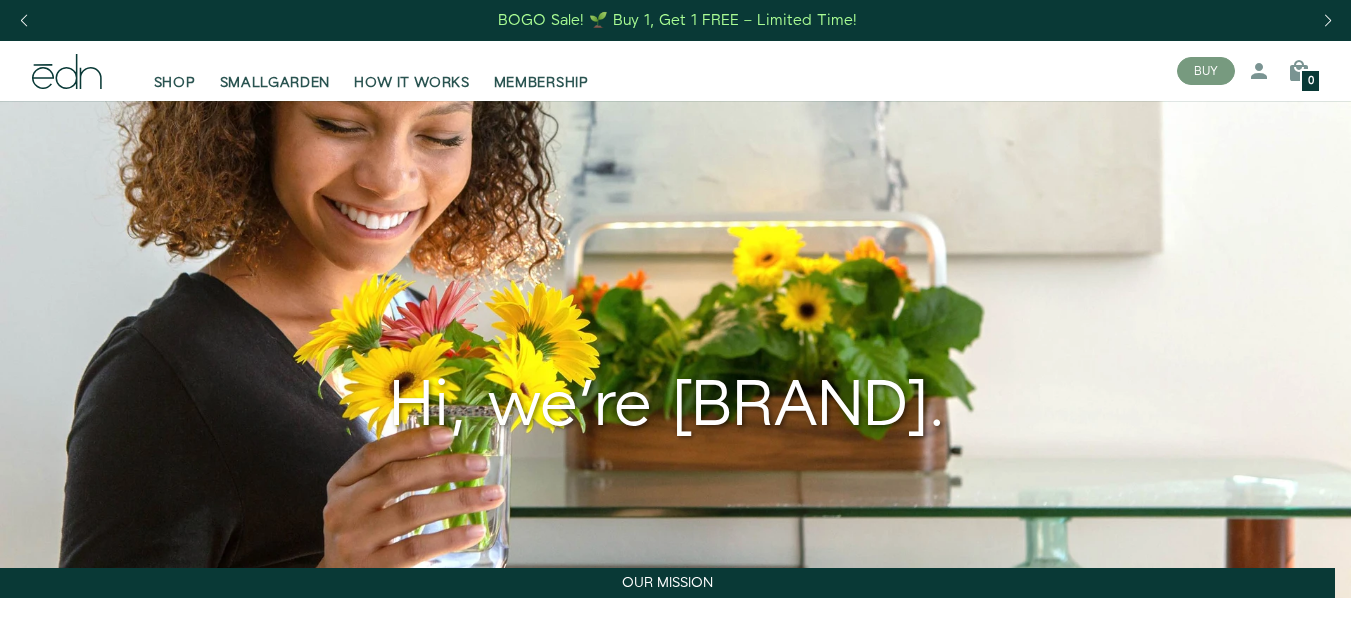 scroll, scrollTop: 0, scrollLeft: 0, axis: both 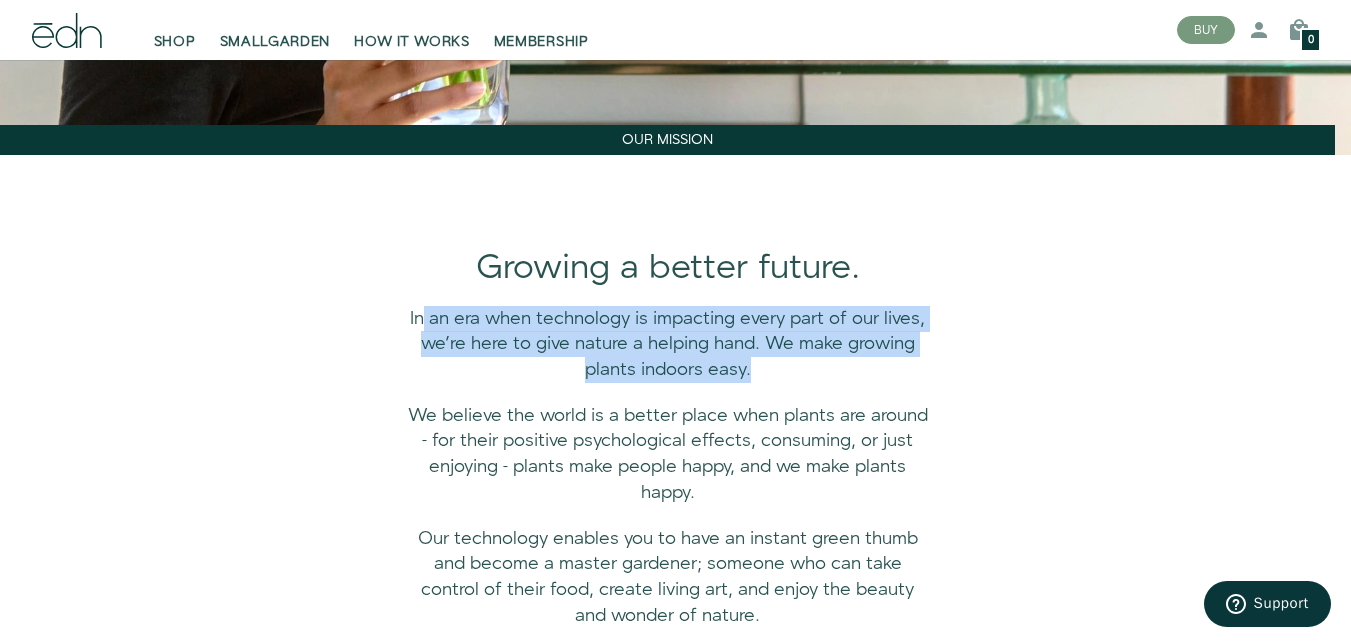 drag, startPoint x: 444, startPoint y: 317, endPoint x: 828, endPoint y: 379, distance: 388.973 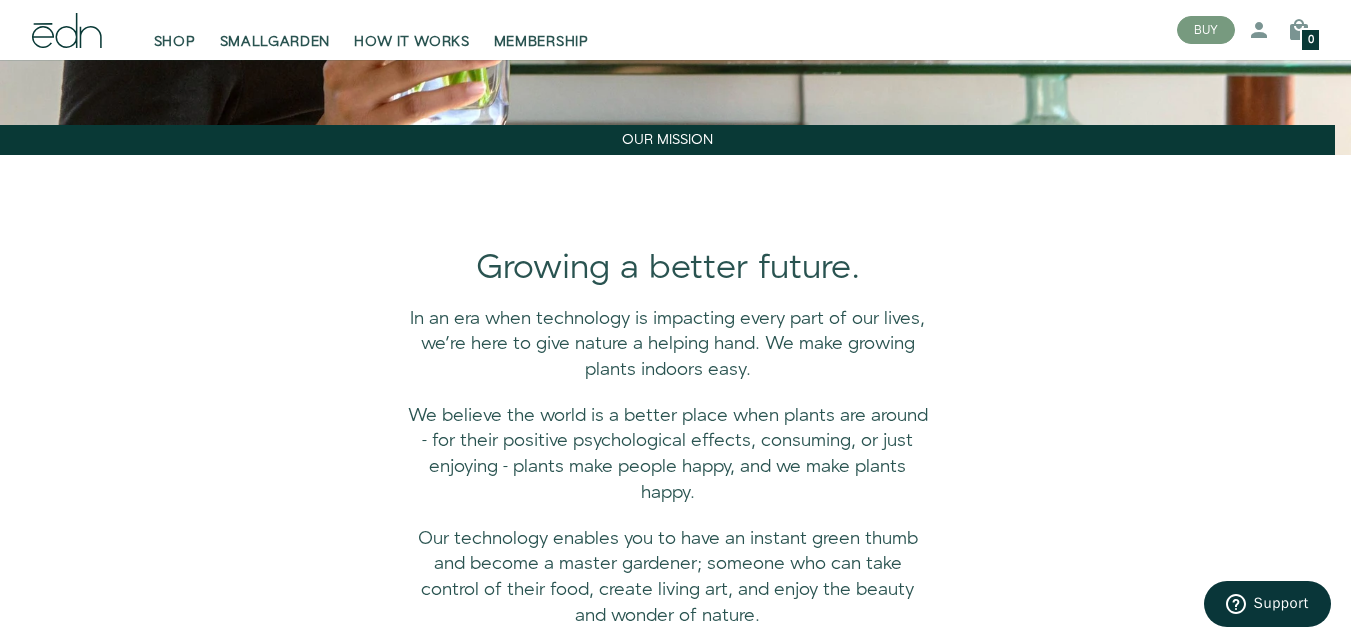 click on "In an era when technology is impacting every part of our lives, we’re here to give nature a helping hand. We make growing plants indoors easy.
We believe the world is a better place when plants are around - for their positive psychological effects, consuming, or just enjoying - plants make people happy, and we make plants happy.
Our technology enables you to have an instant green thumb and become a master gardener; someone who can take control of their food, create living art, and enjoy the beauty and wonder of nature.
DISCOVER THE SMALLGARDEN" at bounding box center (667, 506) 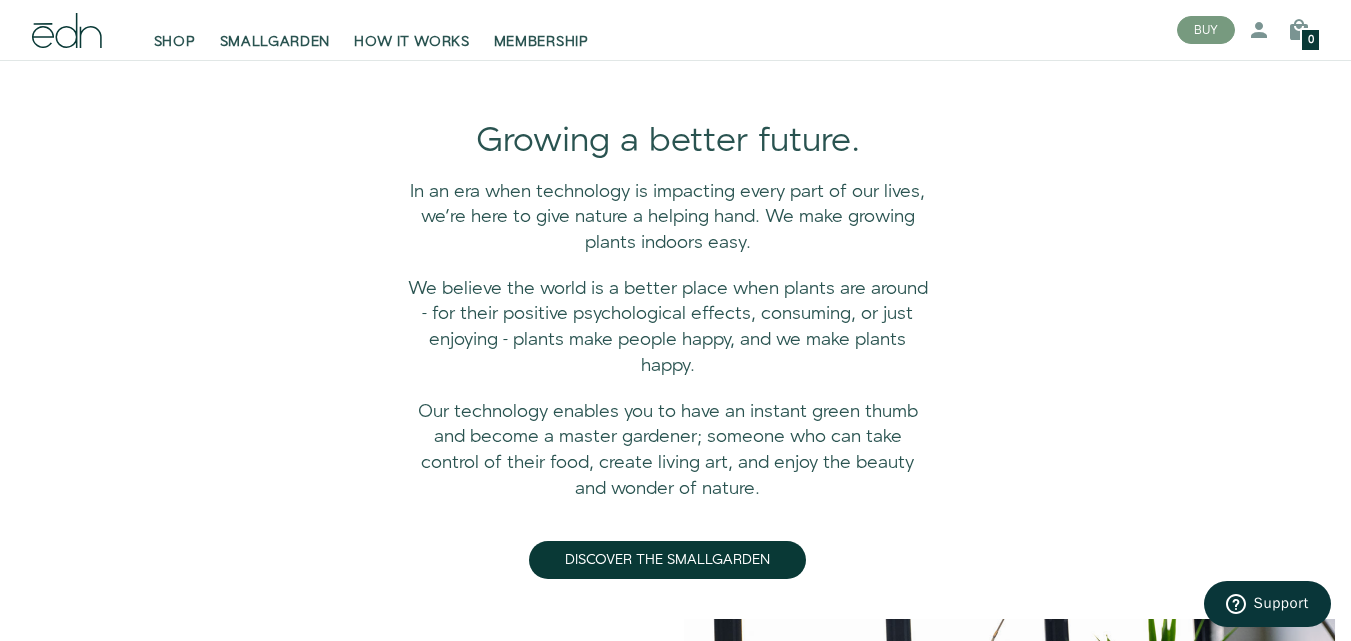 scroll, scrollTop: 595, scrollLeft: 0, axis: vertical 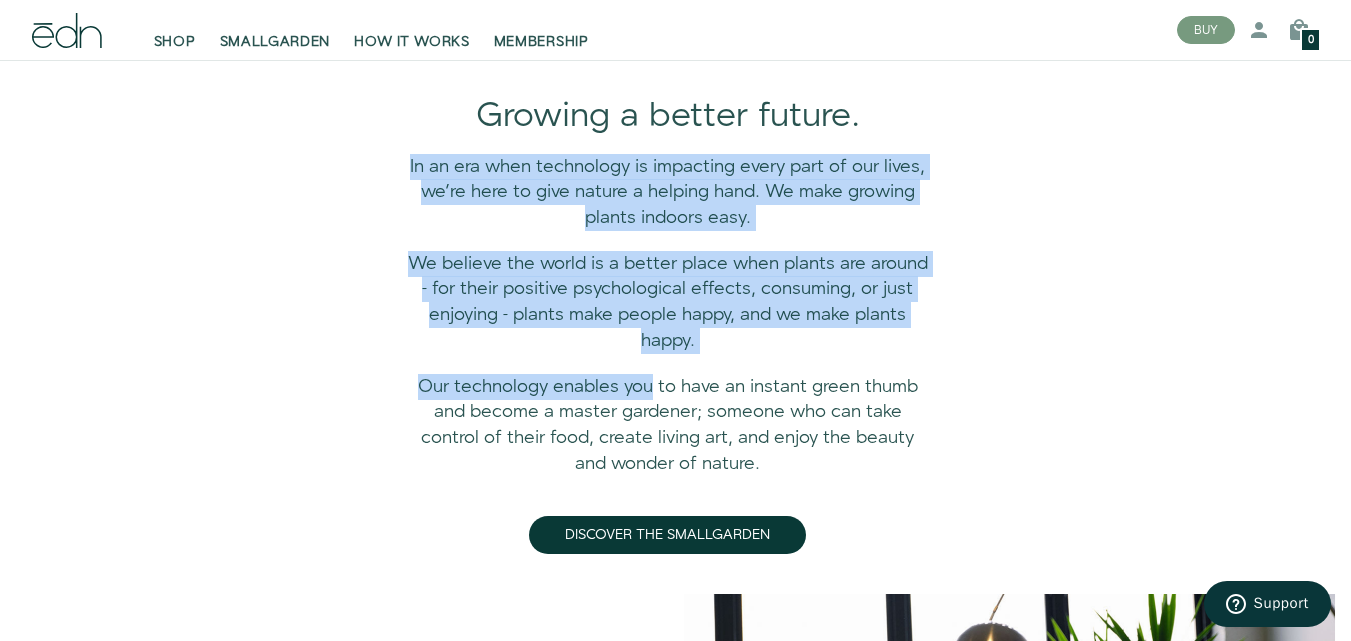 drag, startPoint x: 390, startPoint y: 369, endPoint x: 662, endPoint y: 399, distance: 273.6494 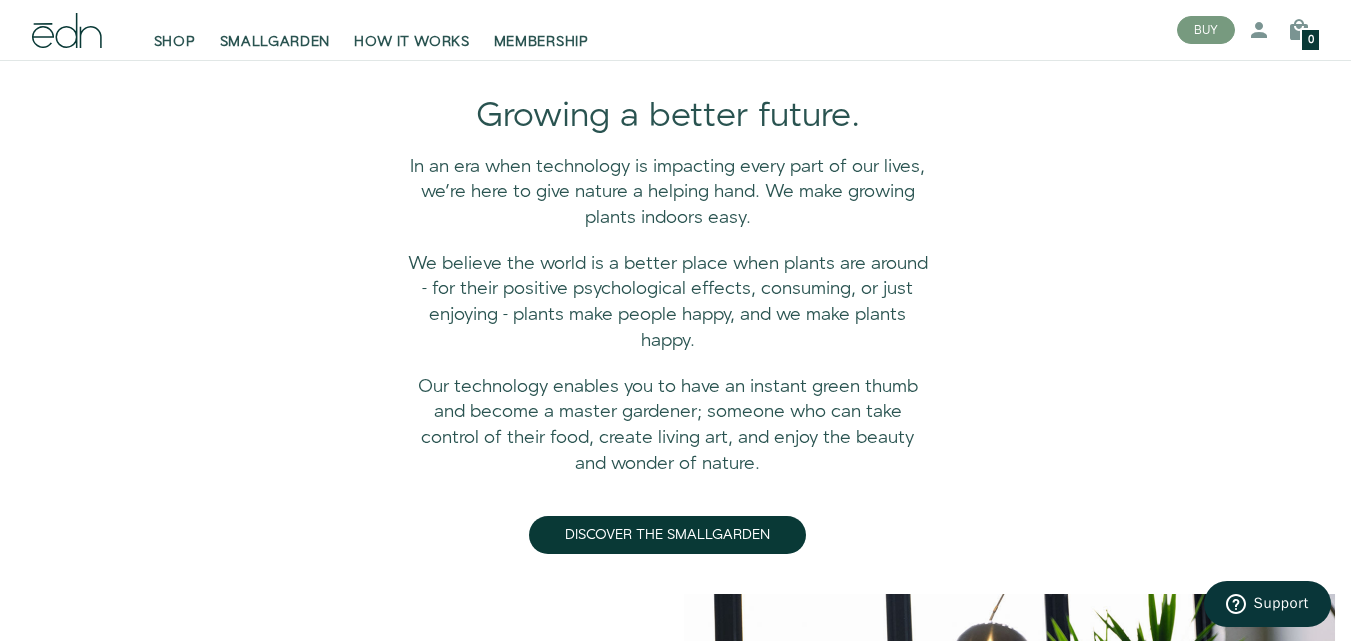 click on "In an era when technology is impacting every part of our lives, we’re here to give nature a helping hand. We make growing plants indoors easy.
We believe the world is a better place when plants are around - for their positive psychological effects, consuming, or just enjoying - plants make people happy, and we make plants happy.
Our technology enables you to have an instant green thumb and become a master gardener; someone who can take control of their food, create living art, and enjoy the beauty and wonder of nature.
DISCOVER THE SMALLGARDEN" at bounding box center [667, 354] 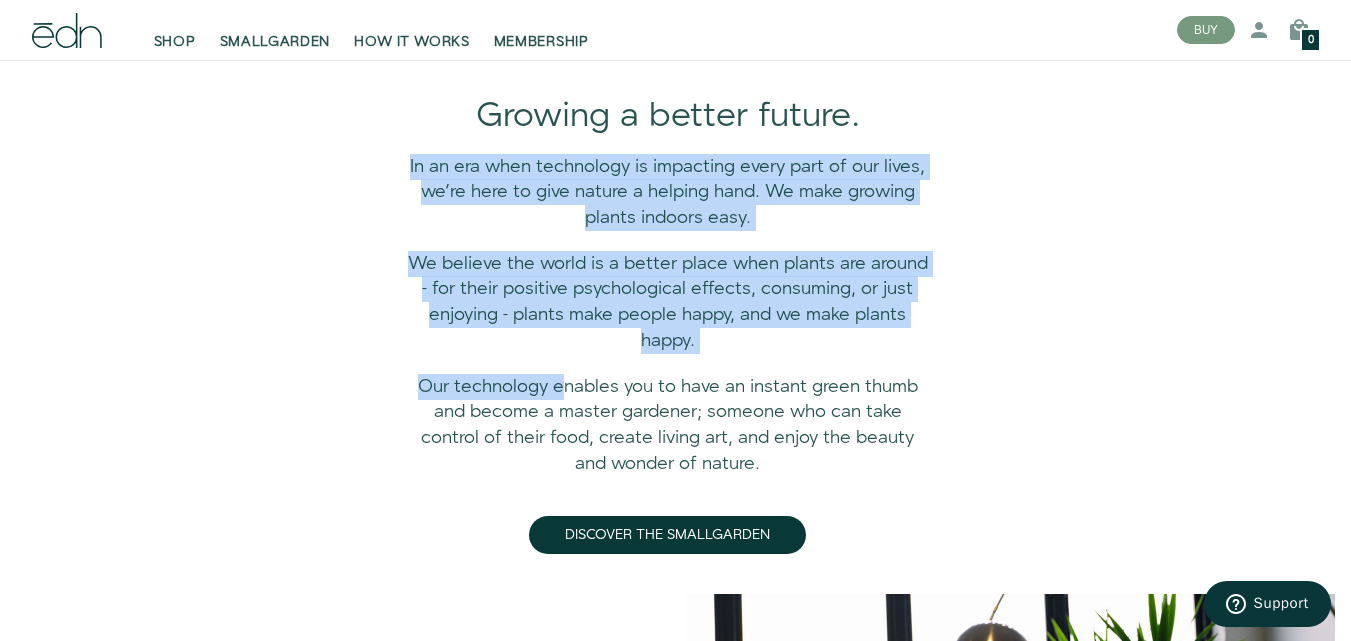 drag, startPoint x: 404, startPoint y: 380, endPoint x: 652, endPoint y: 403, distance: 249.06425 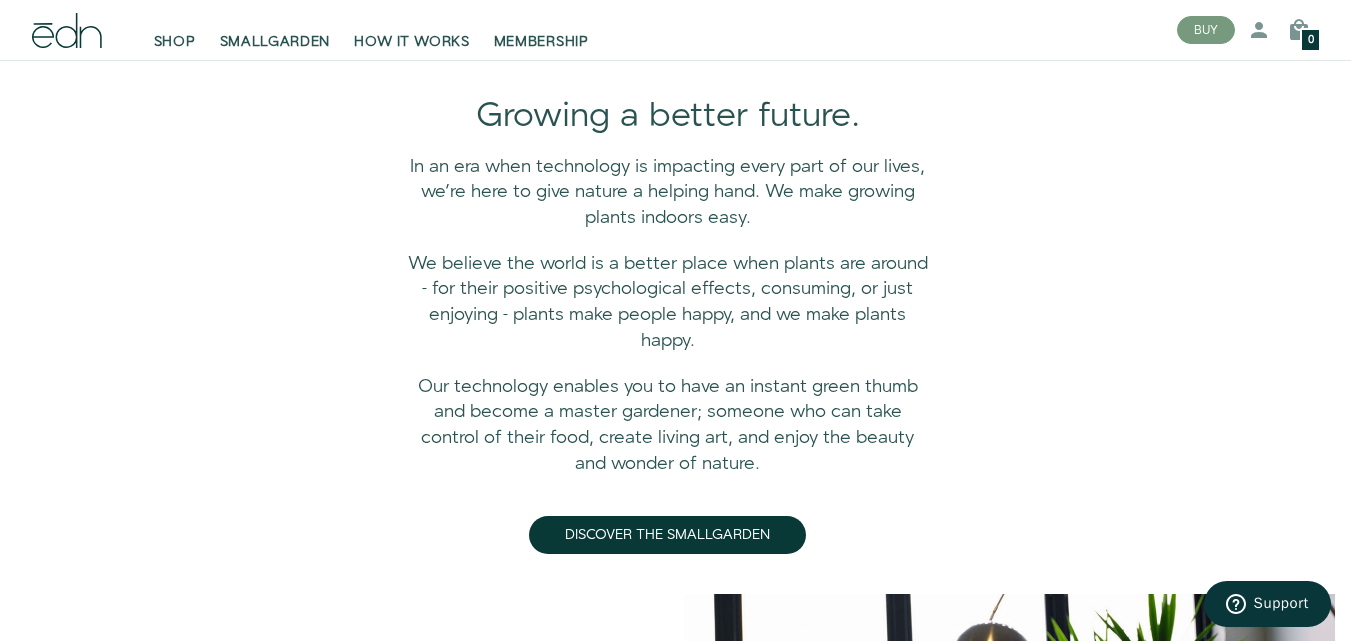 click on "Our technology enables you to have an instant green thumb and become a master gardener; someone who can take control of their food, create living art, and enjoy the beauty and wonder of nature." at bounding box center (668, 425) 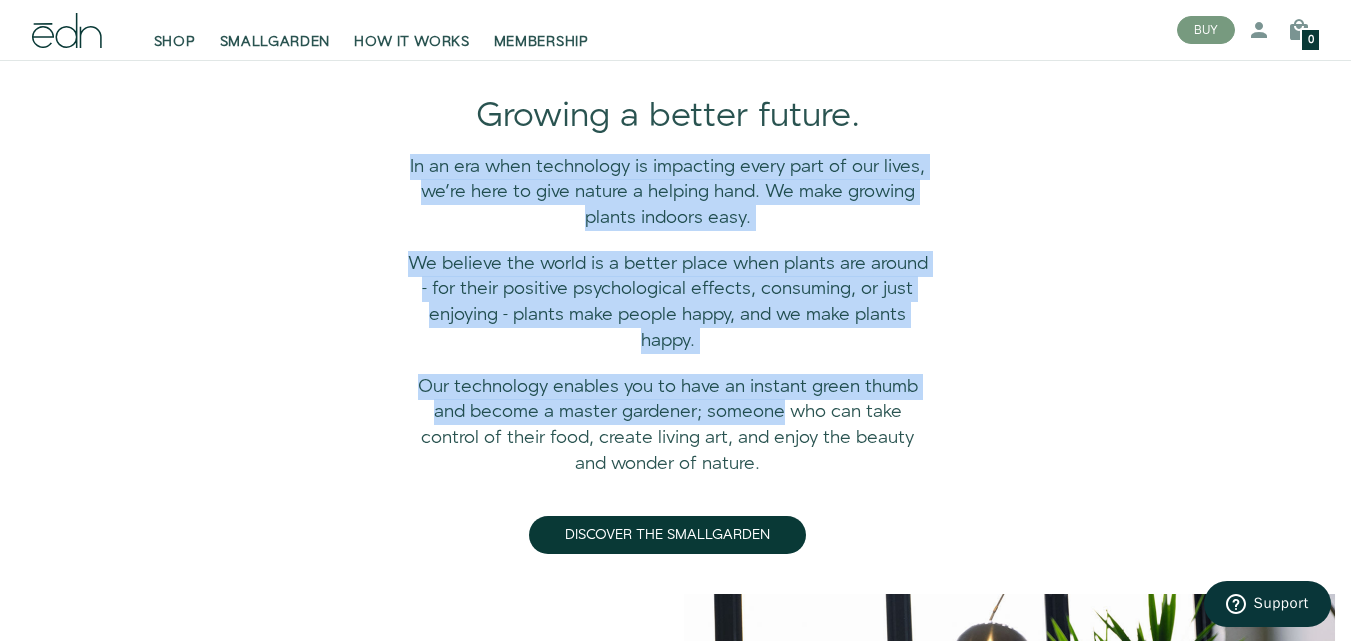 drag, startPoint x: 705, startPoint y: 411, endPoint x: 401, endPoint y: 374, distance: 306.24338 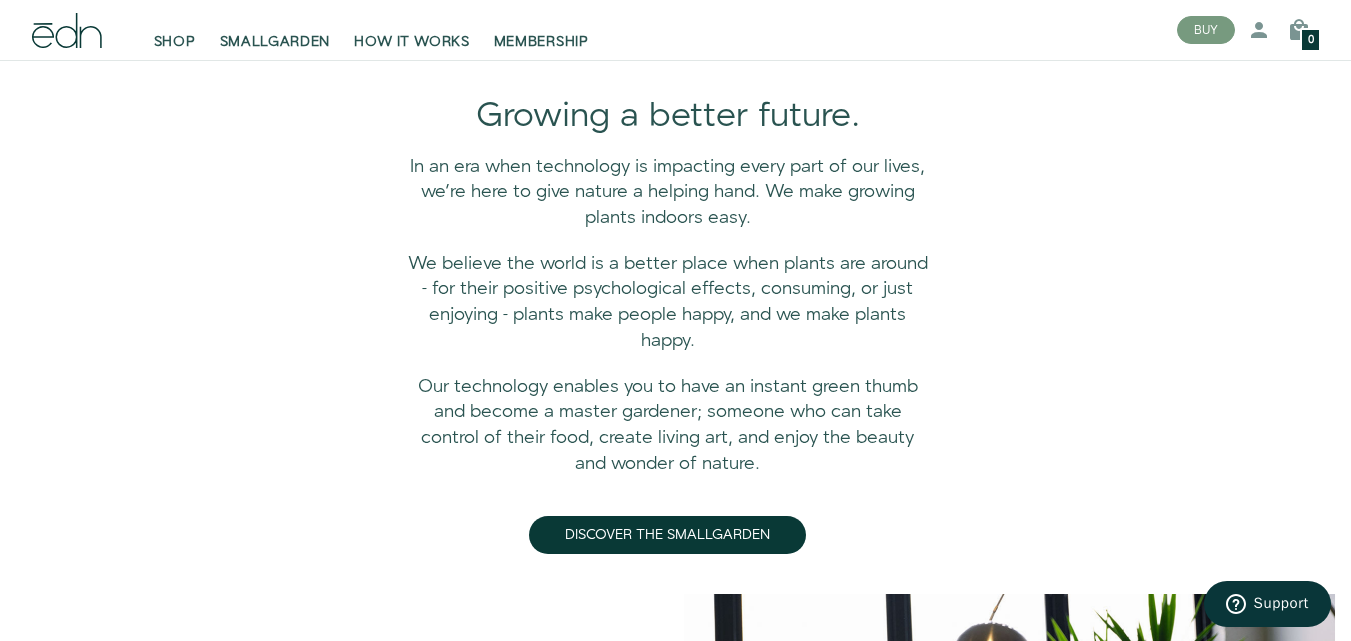 click on "In an era when technology is impacting every part of our lives, we’re here to give nature a helping hand. We make growing plants indoors easy.
We believe the world is a better place when plants are around - for their positive psychological effects, consuming, or just enjoying - plants make people happy, and we make plants happy.
Our technology enables you to have an instant green thumb and become a master gardener; someone who can take control of their food, create living art, and enjoy the beauty and wonder of nature.
DISCOVER THE SMALLGARDEN" at bounding box center [667, 354] 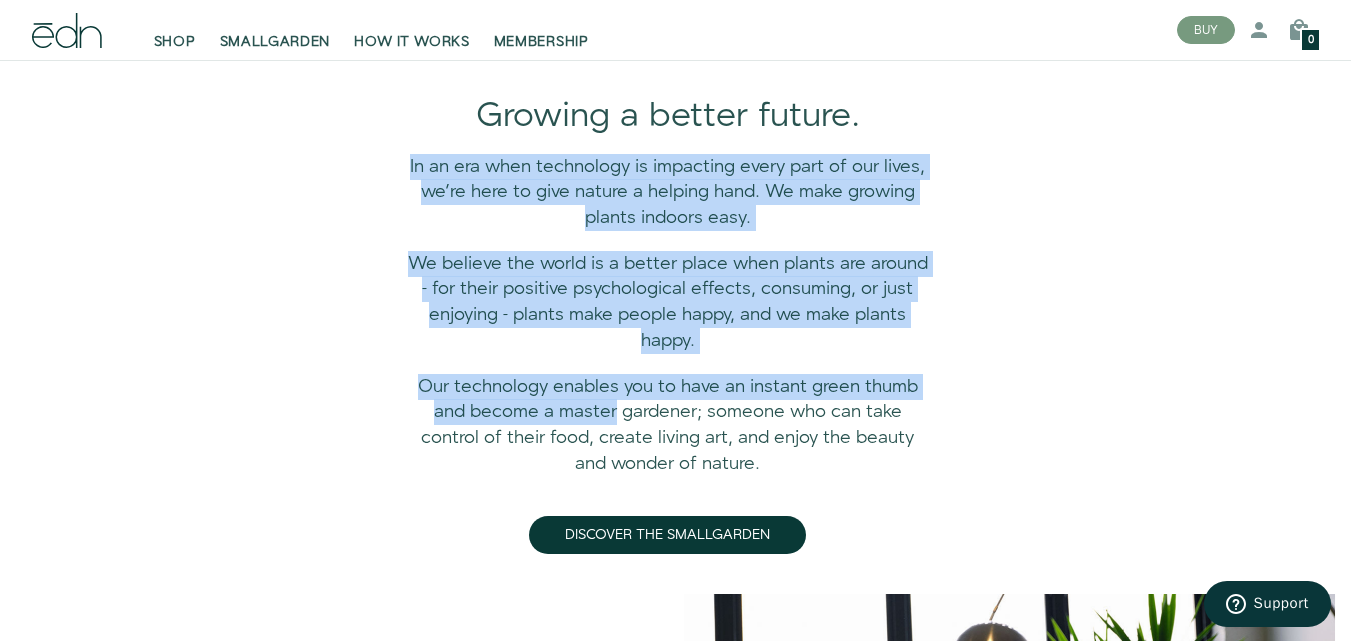 drag, startPoint x: 401, startPoint y: 374, endPoint x: 629, endPoint y: 416, distance: 231.83615 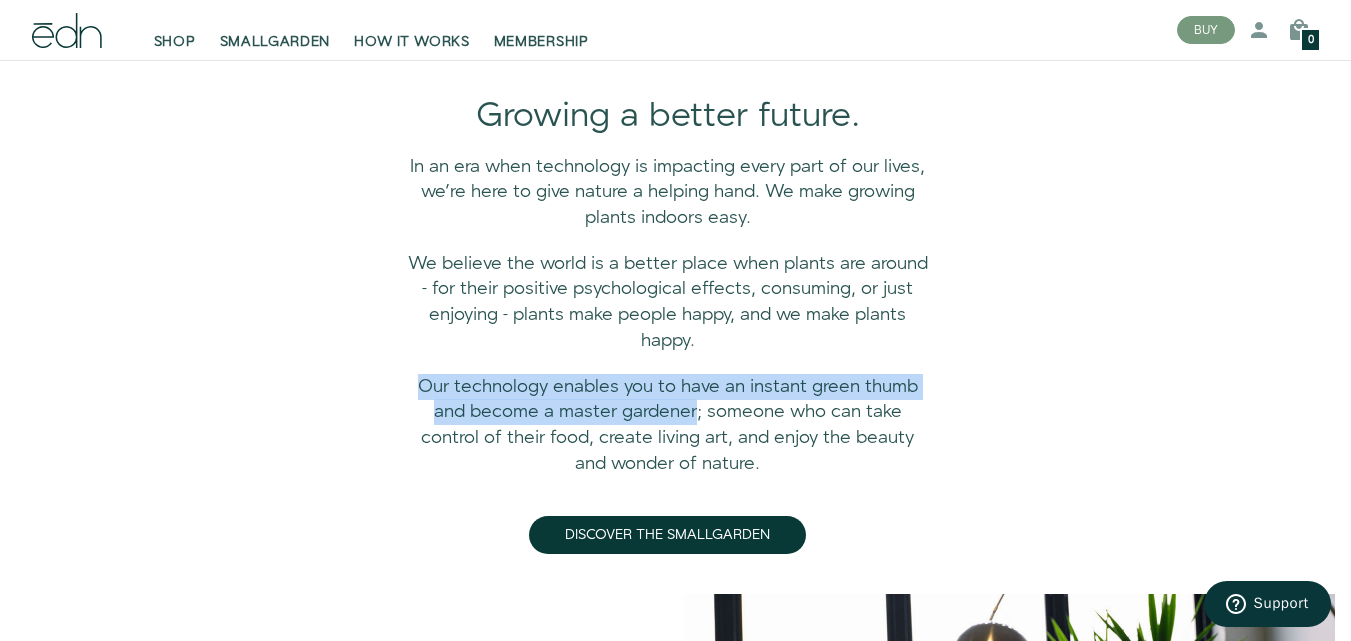 drag, startPoint x: 697, startPoint y: 410, endPoint x: 411, endPoint y: 379, distance: 287.67517 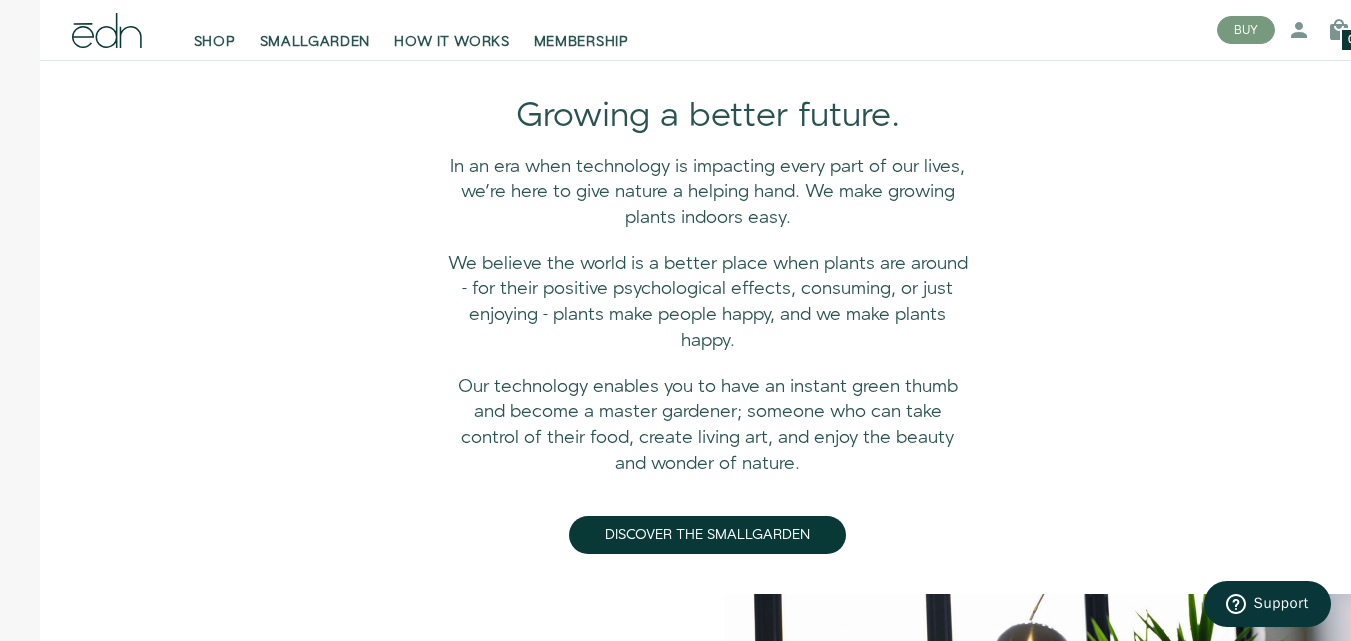 click on "In an era when technology is impacting every part of our lives, we’re here to give nature a helping hand. We make growing plants indoors easy.
We believe the world is a better place when plants are around - for their positive psychological effects, consuming, or just enjoying - plants make people happy, and we make plants happy.
Our technology enables you to have an instant green thumb and become a master gardener; someone who can take control of their food, create living art, and enjoy the beauty and wonder of nature.
DISCOVER THE SMALLGARDEN" at bounding box center (707, 354) 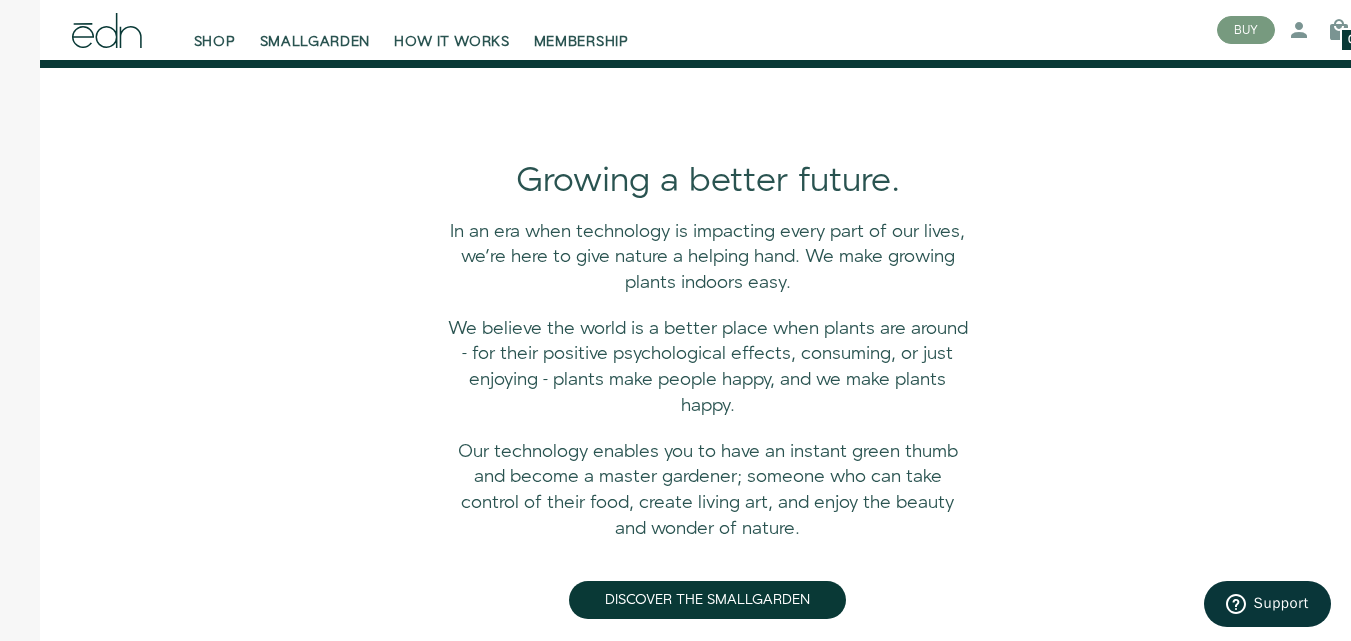 scroll, scrollTop: 504, scrollLeft: 0, axis: vertical 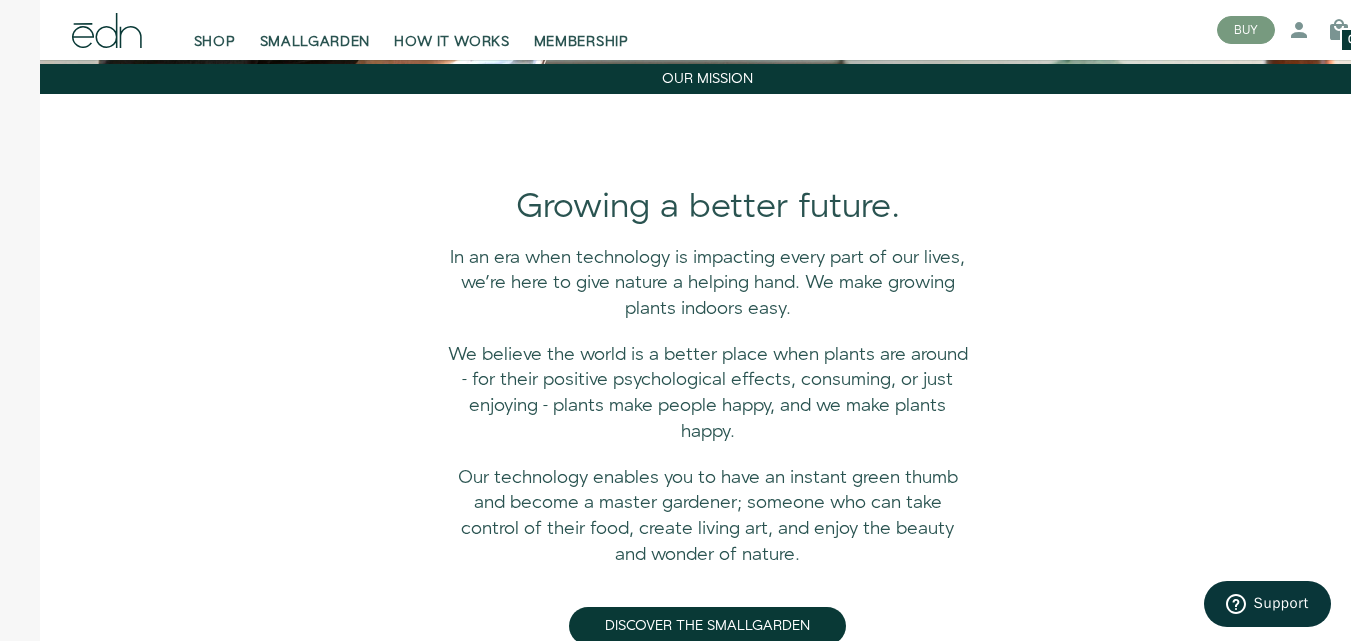 click 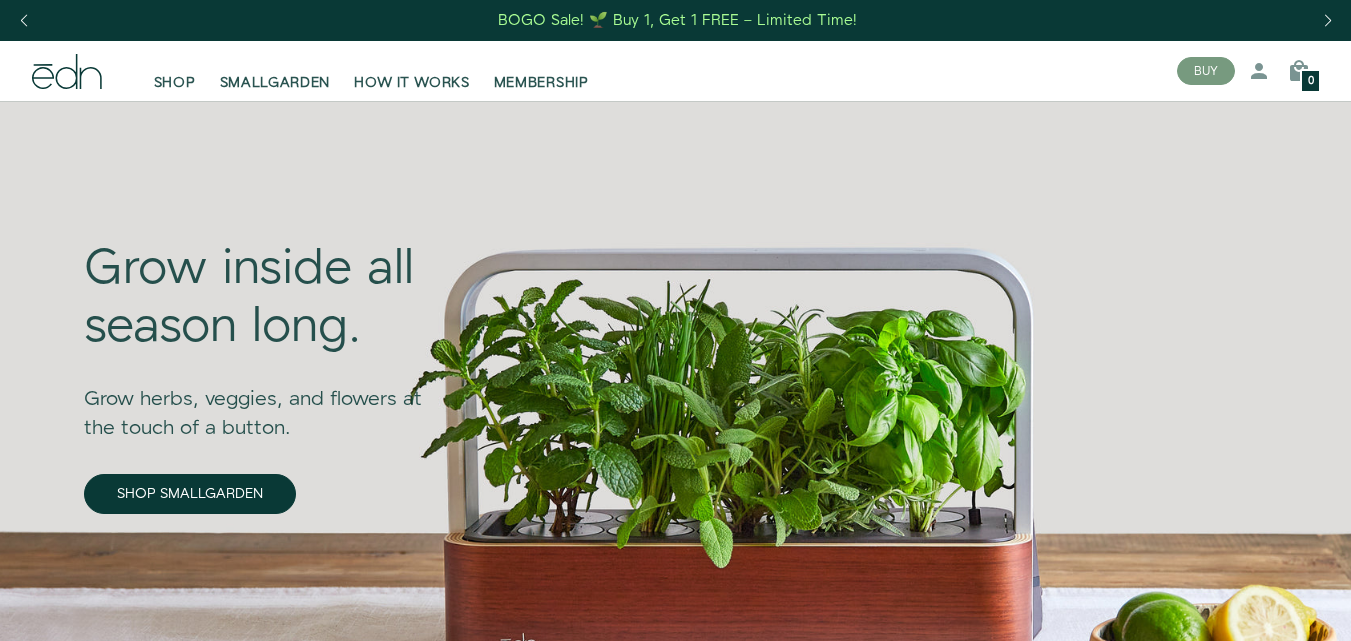 scroll, scrollTop: 0, scrollLeft: 0, axis: both 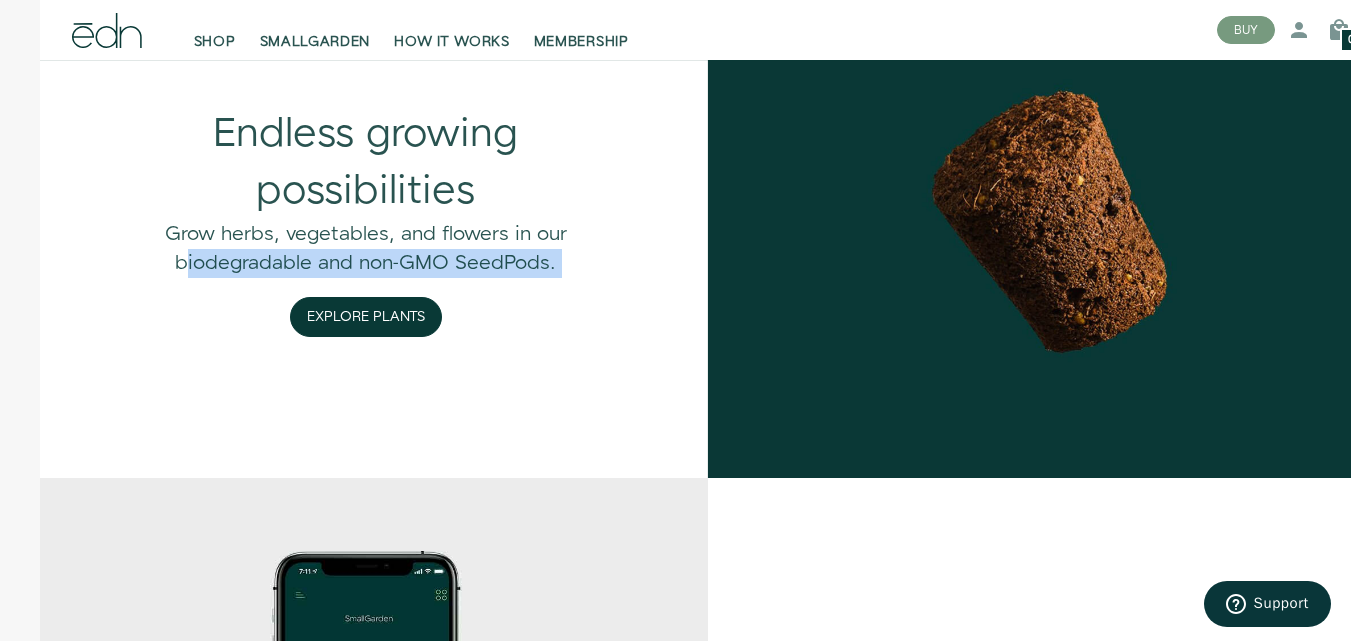 drag, startPoint x: 134, startPoint y: 261, endPoint x: 539, endPoint y: 282, distance: 405.54407 